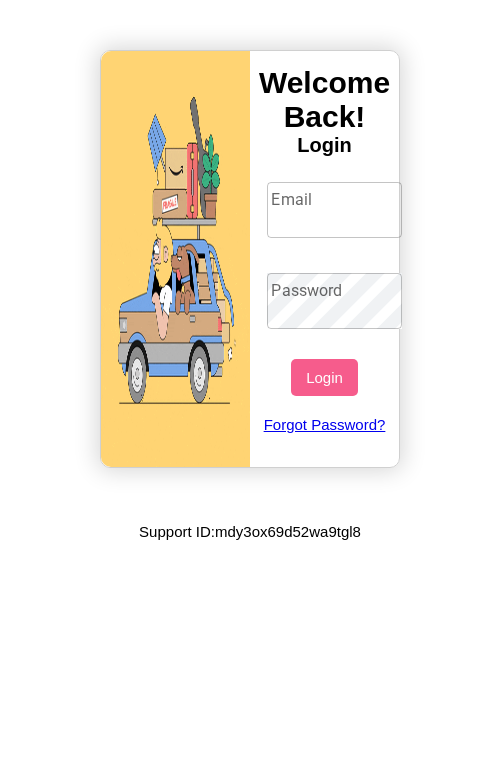 scroll, scrollTop: 0, scrollLeft: 0, axis: both 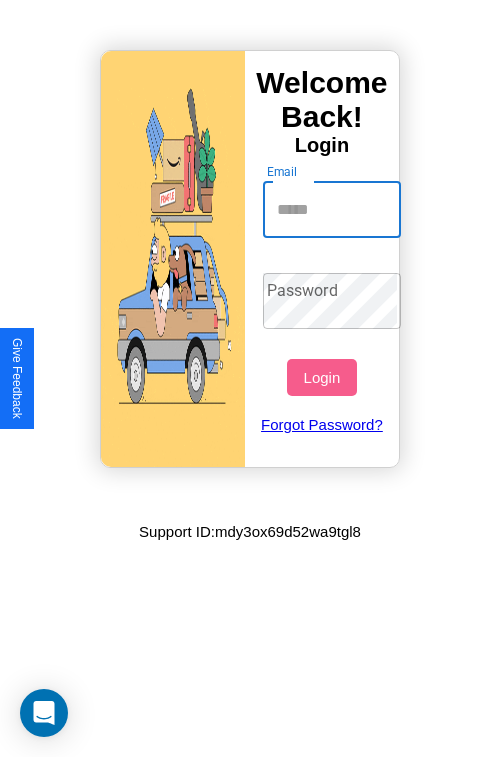 click on "Email" at bounding box center [332, 210] 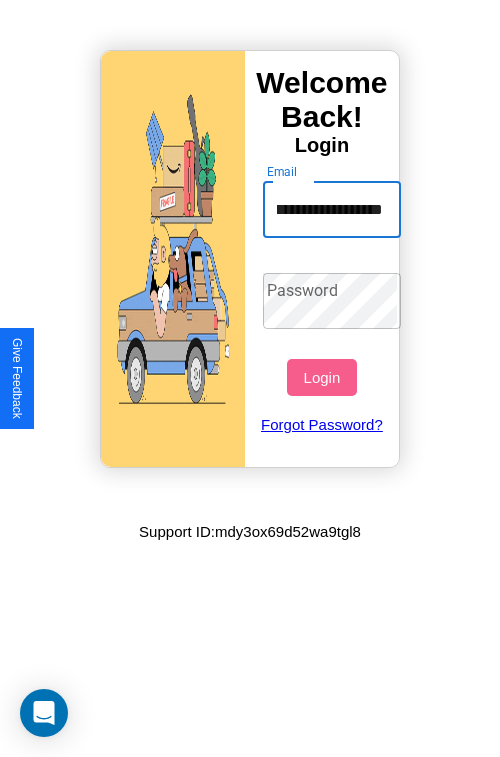 scroll, scrollTop: 0, scrollLeft: 60, axis: horizontal 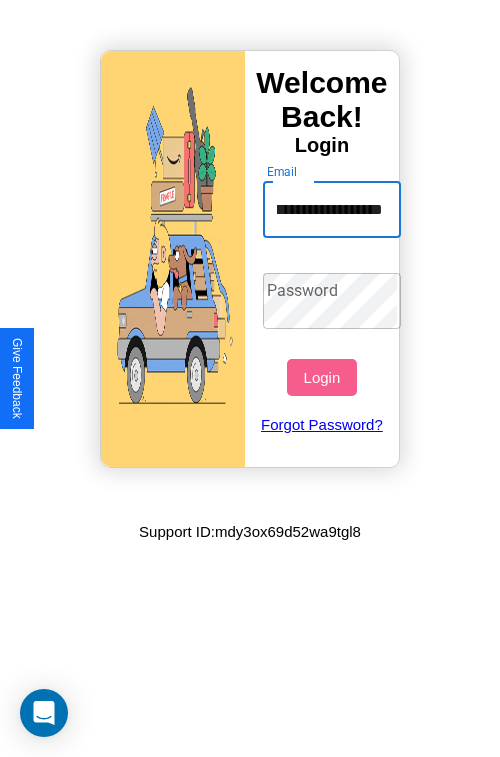 type on "**********" 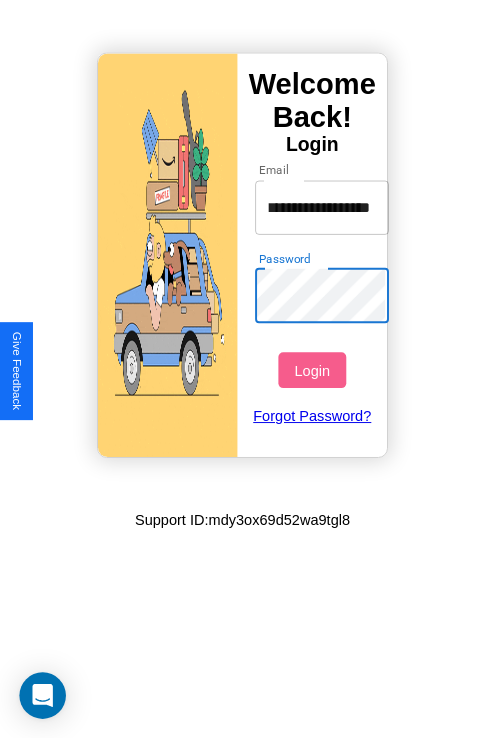 scroll, scrollTop: 0, scrollLeft: 0, axis: both 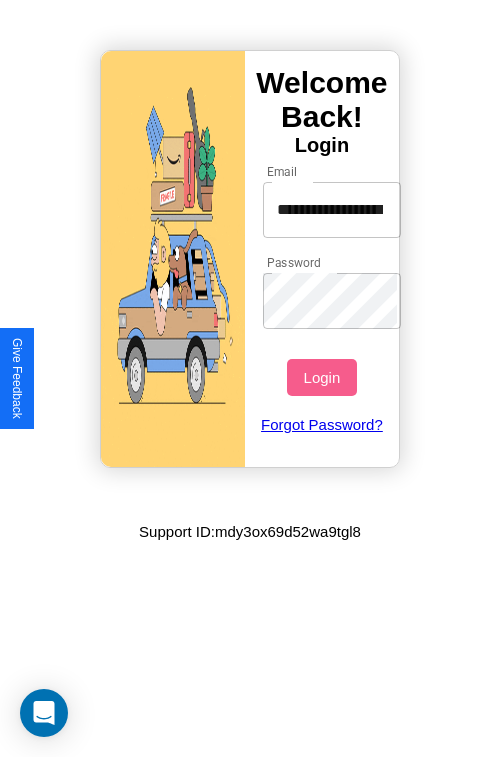 click on "Login" at bounding box center (321, 377) 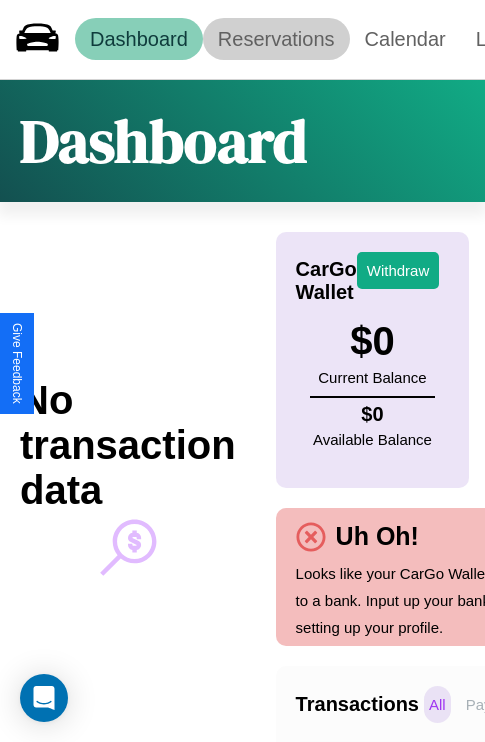 click on "Reservations" at bounding box center [276, 39] 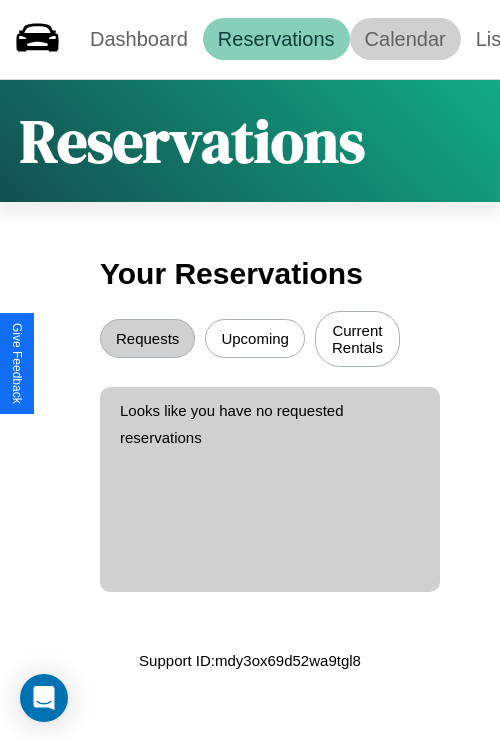 click on "Calendar" at bounding box center [405, 39] 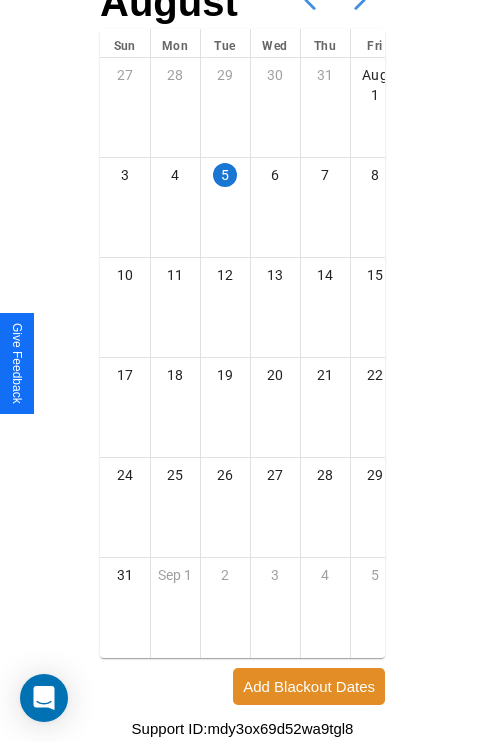 scroll, scrollTop: 242, scrollLeft: 0, axis: vertical 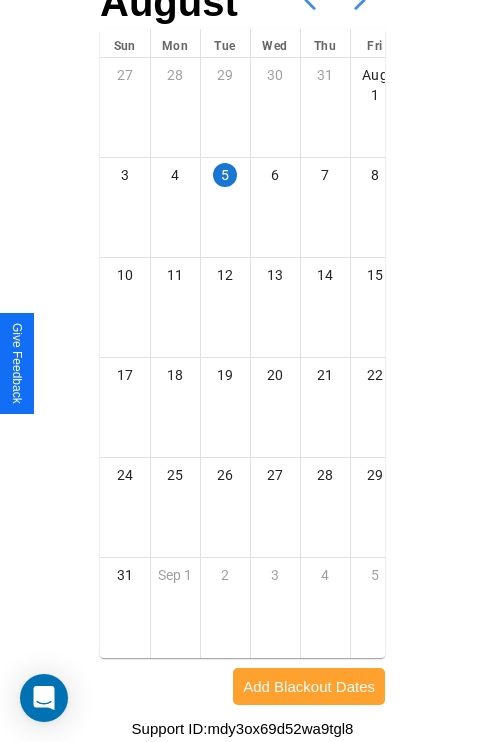 click on "Add Blackout Dates" at bounding box center (309, 686) 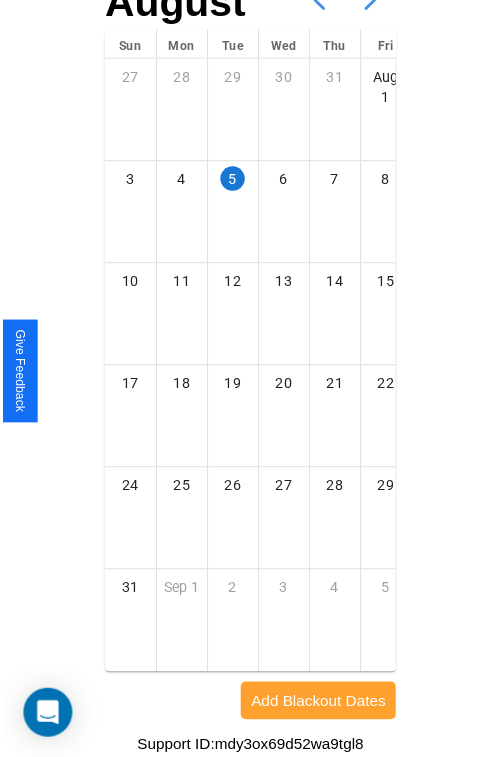 scroll, scrollTop: 227, scrollLeft: 0, axis: vertical 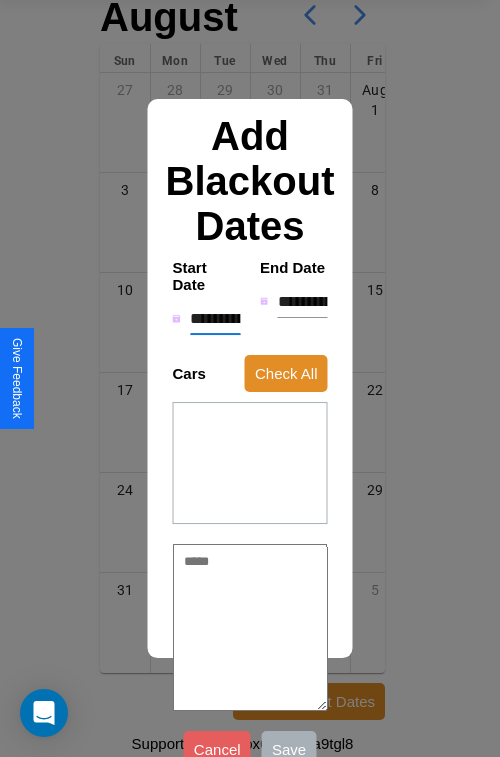 click on "**********" at bounding box center [215, 319] 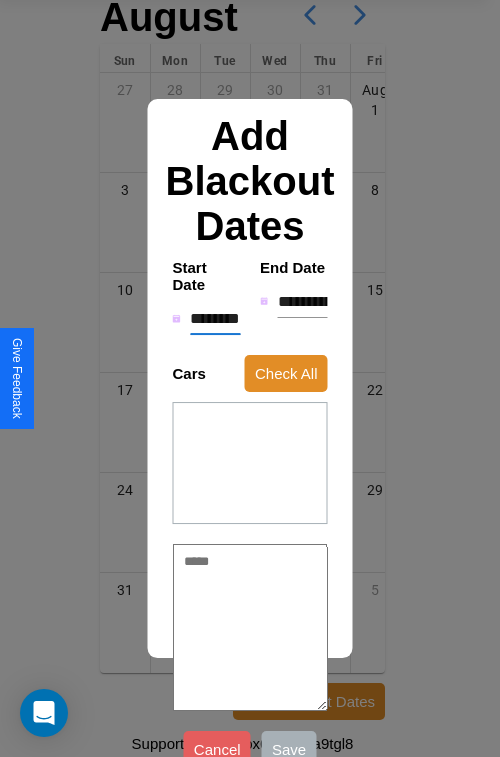 type on "*" 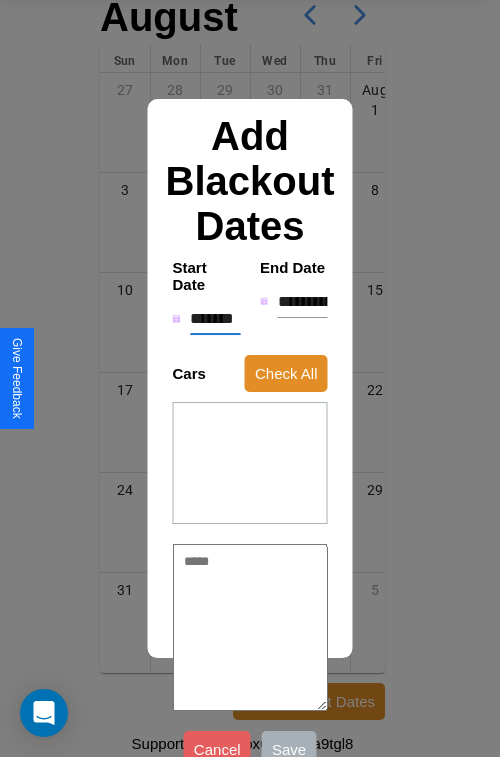 type on "*" 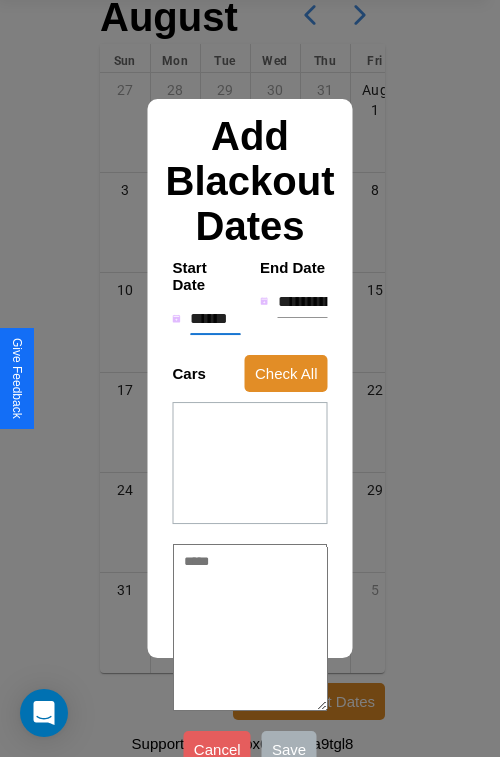type on "*" 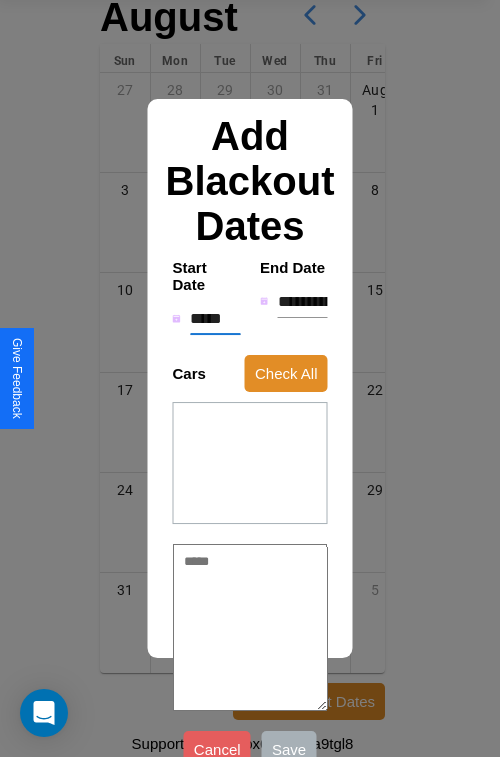 type on "*" 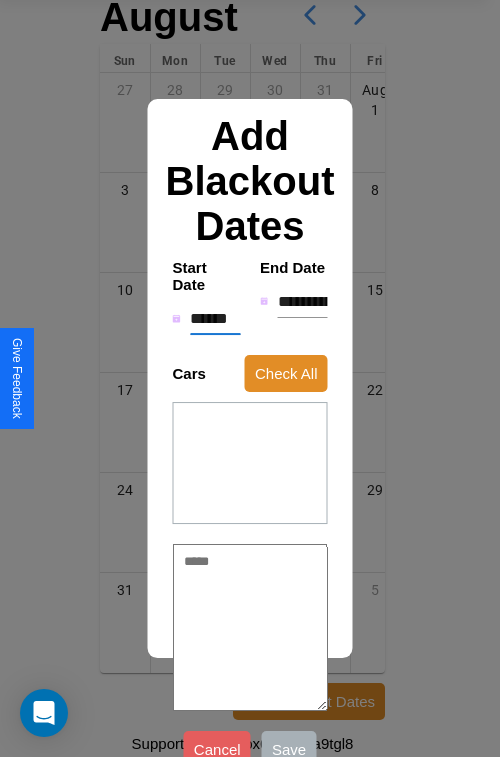 type on "*" 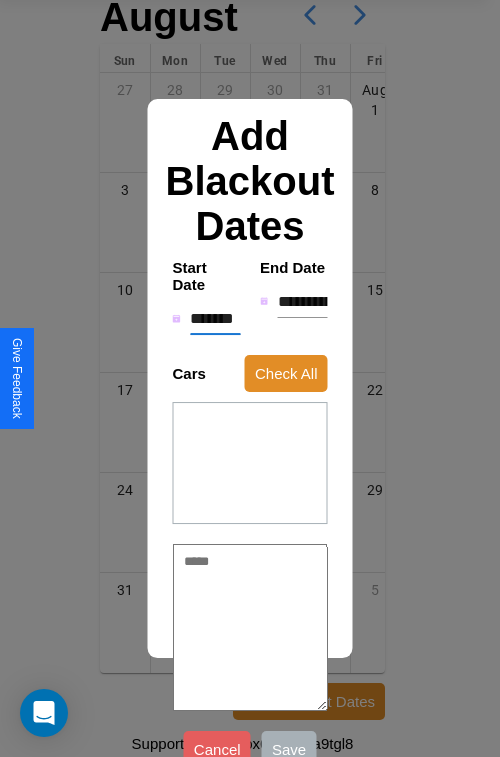 type on "*" 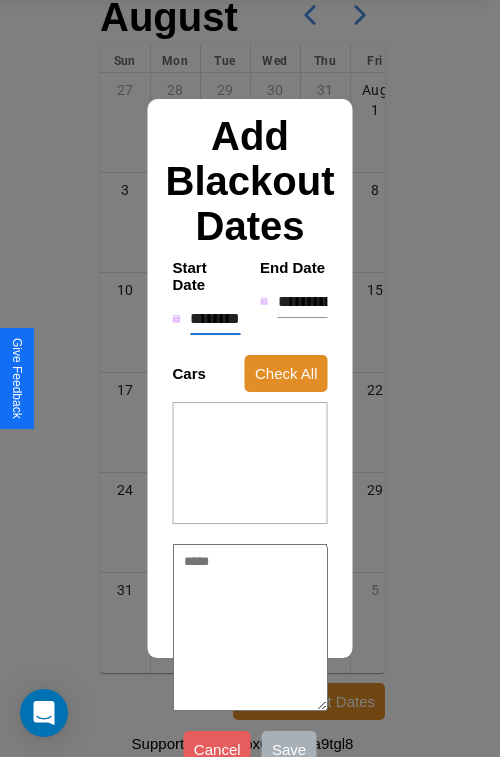 type on "*" 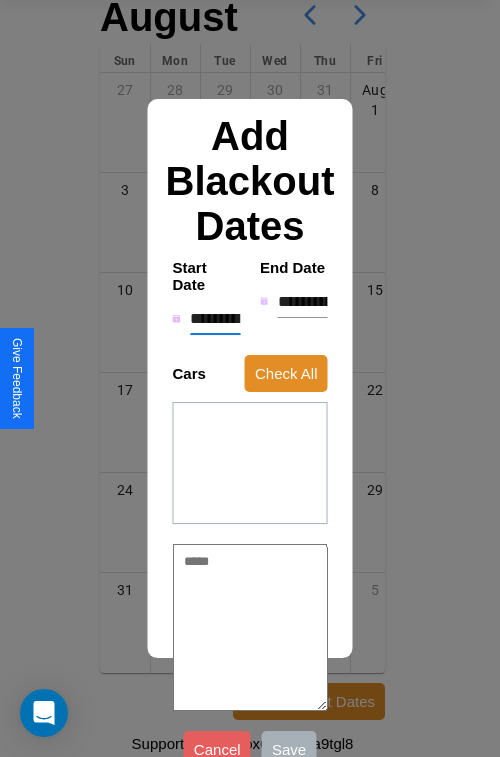 type on "*" 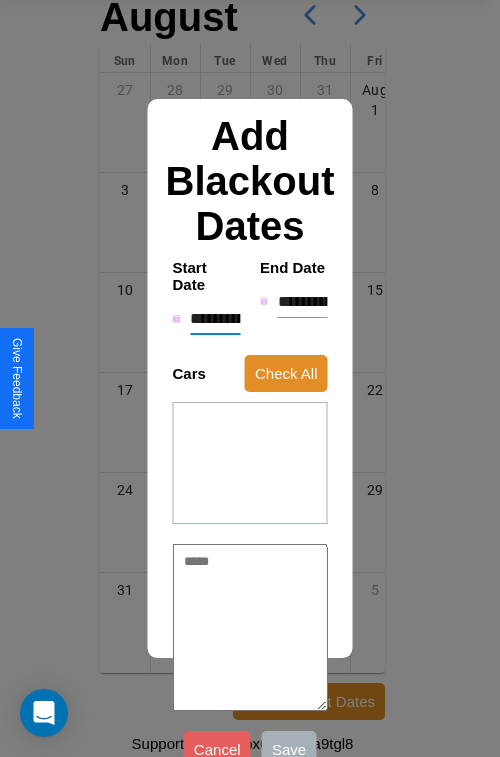 type on "*" 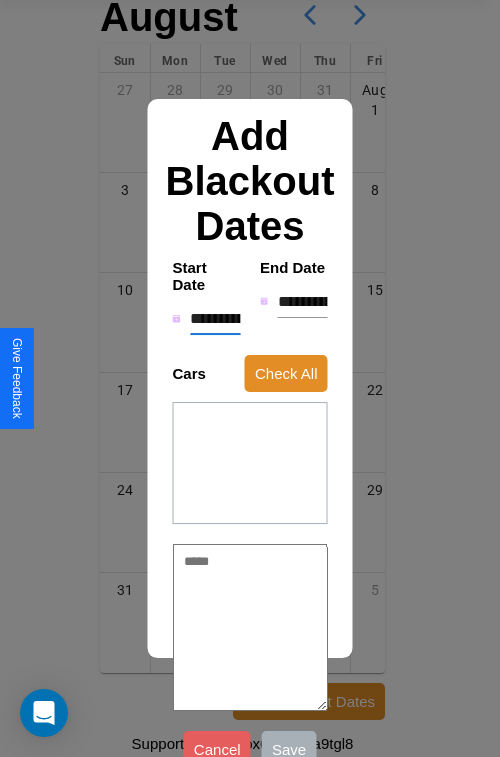 type on "*" 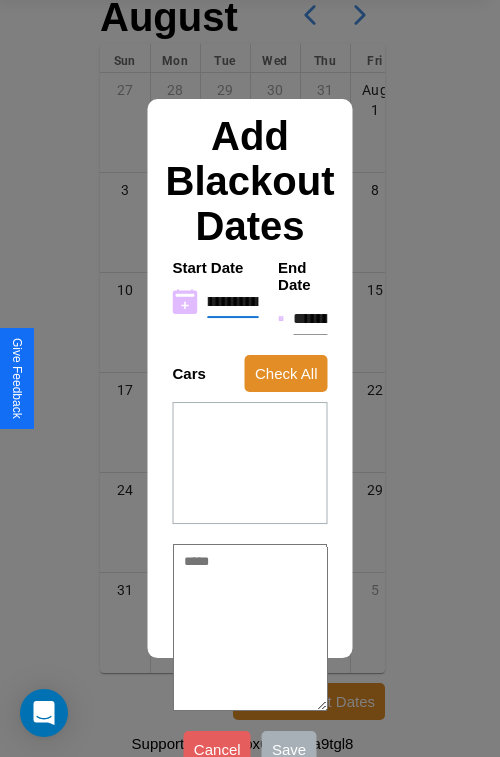 type on "**********" 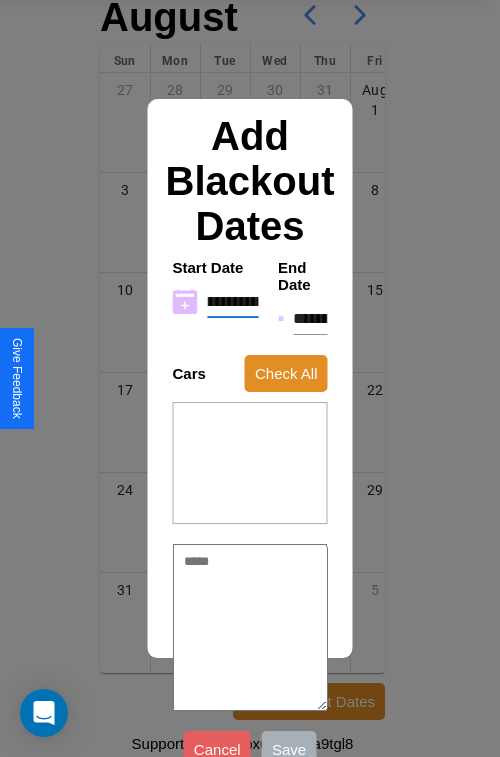 type on "*" 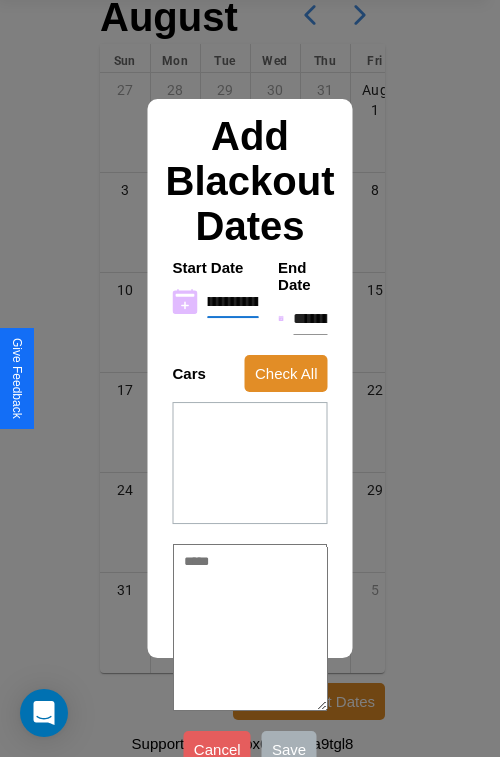 type on "**********" 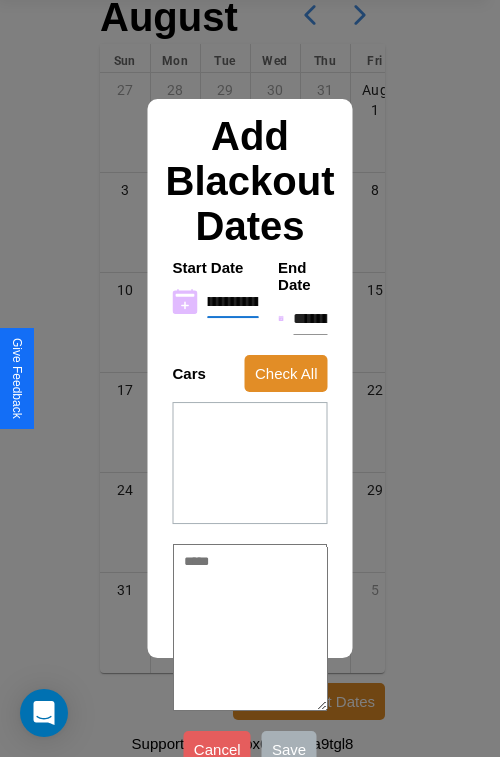 type on "*" 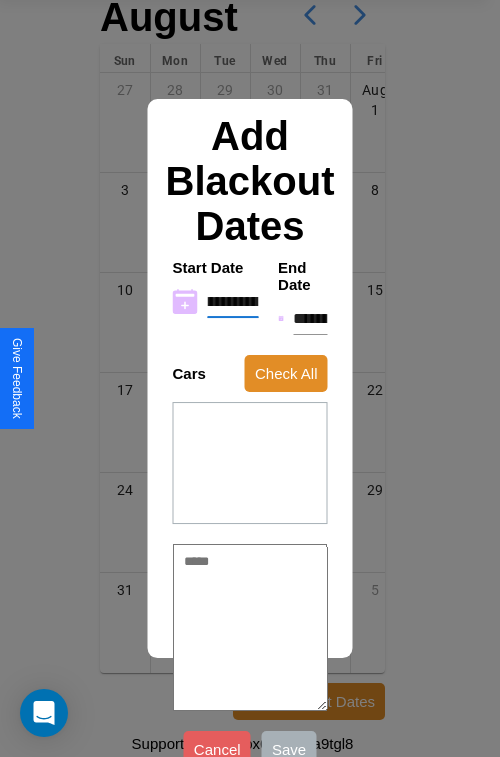 type on "**********" 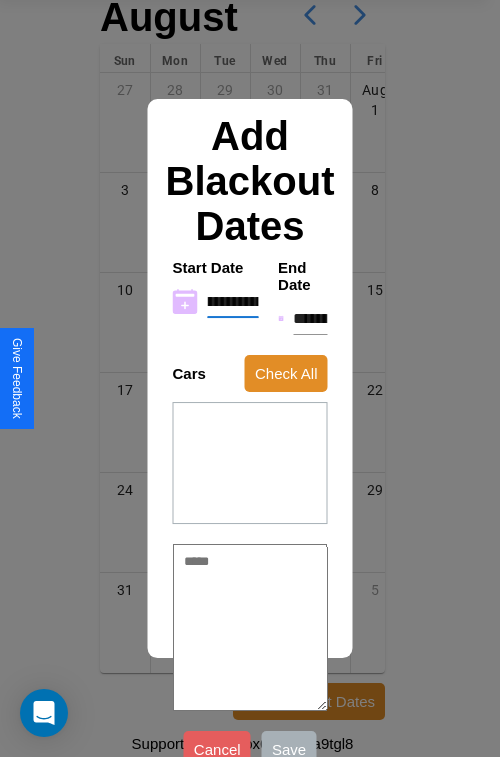 type on "*" 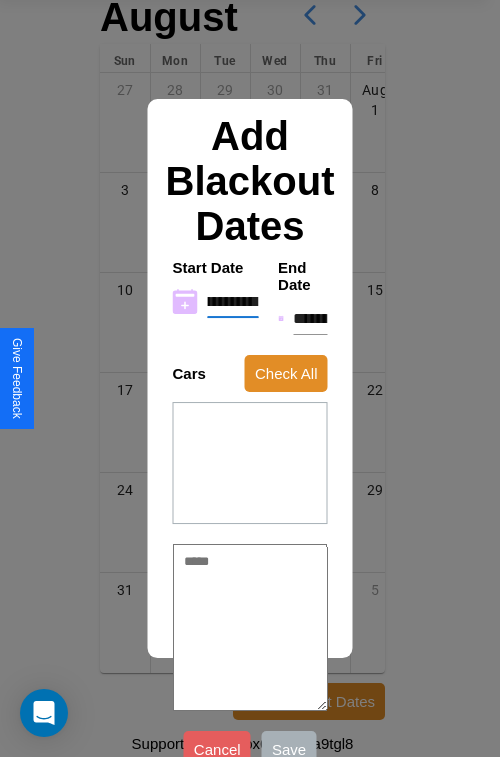 type on "**********" 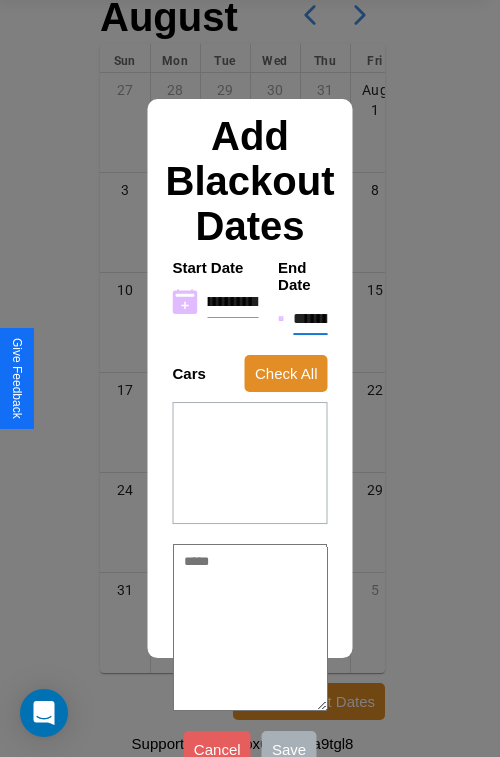 scroll, scrollTop: 0, scrollLeft: 0, axis: both 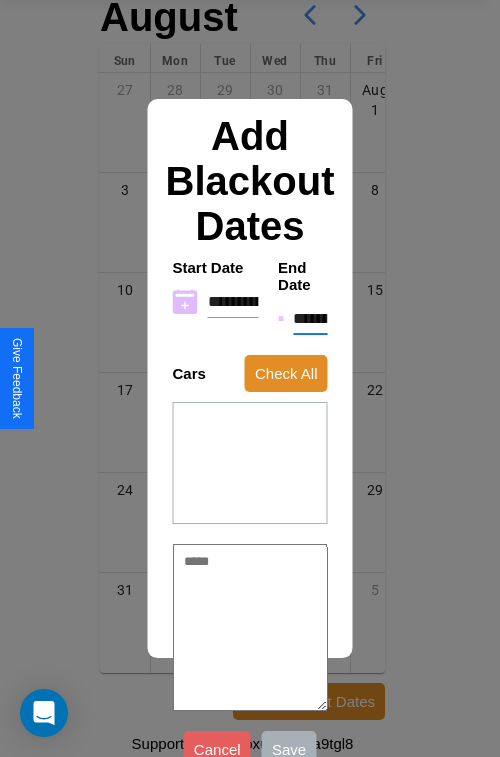 click on "**********" at bounding box center [310, 319] 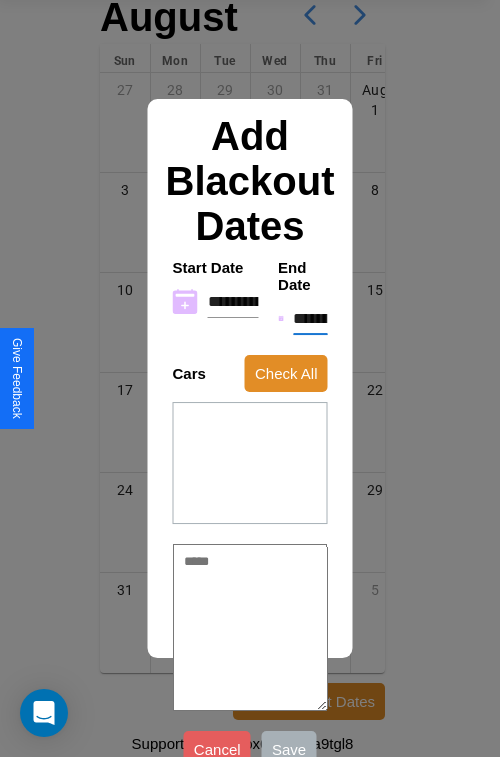 type on "*" 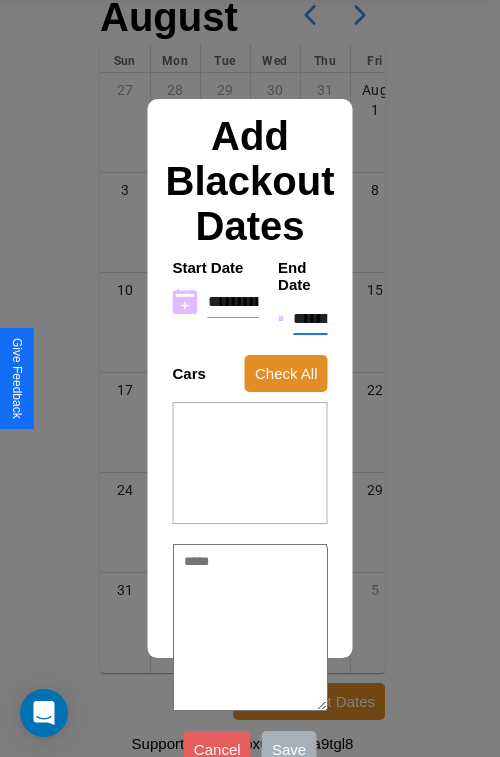 type on "*" 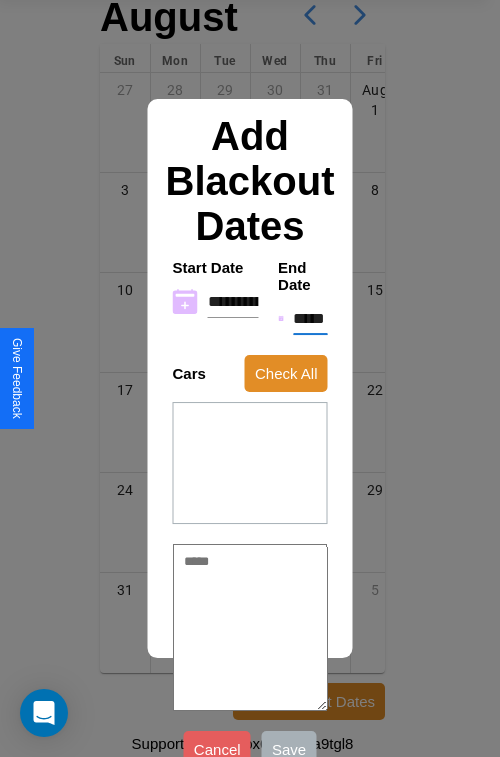type on "*" 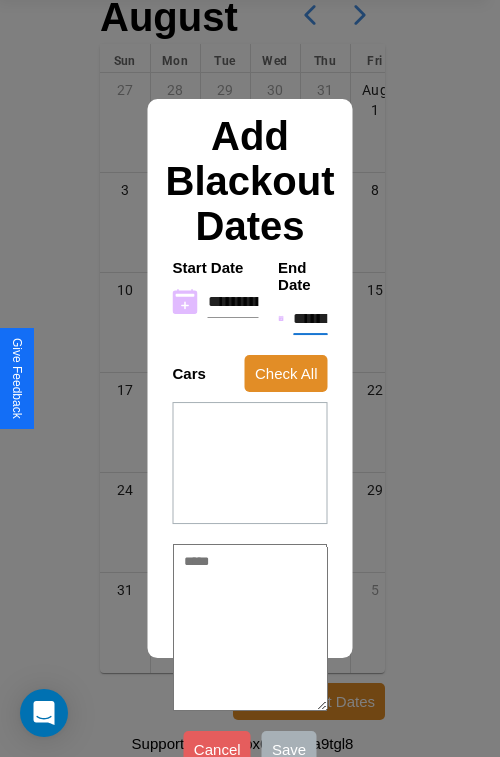 type on "*" 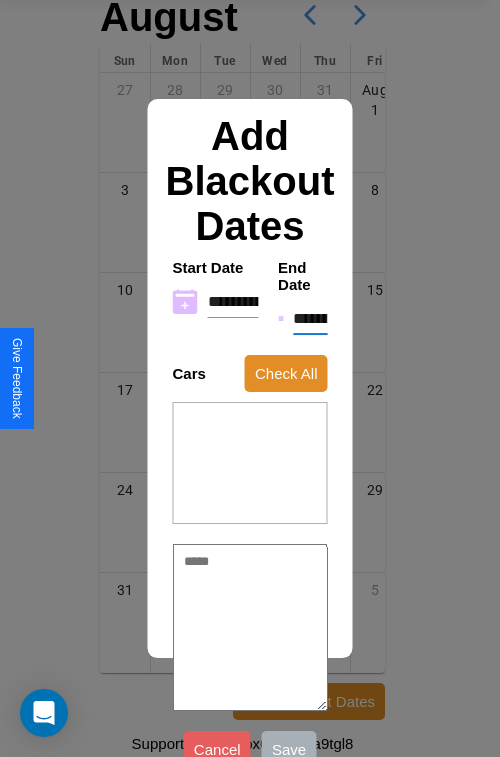 type on "*" 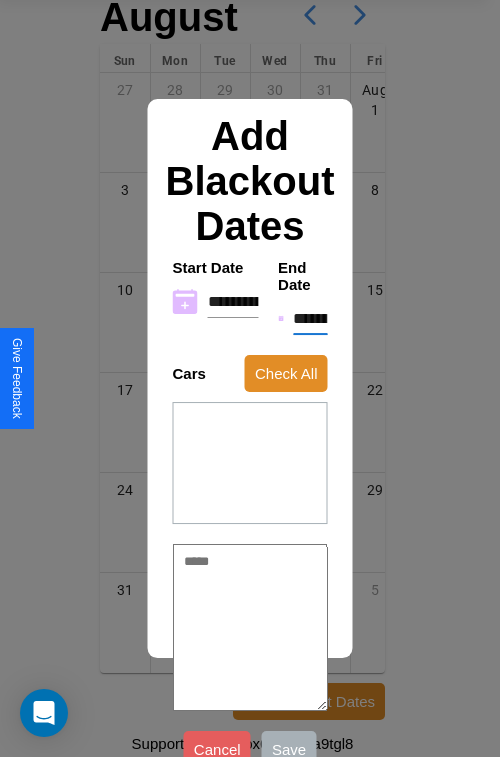 type on "*" 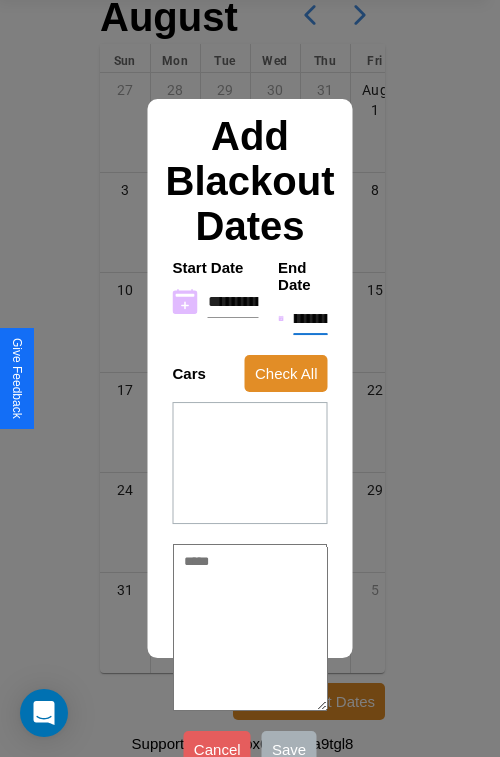 type on "**********" 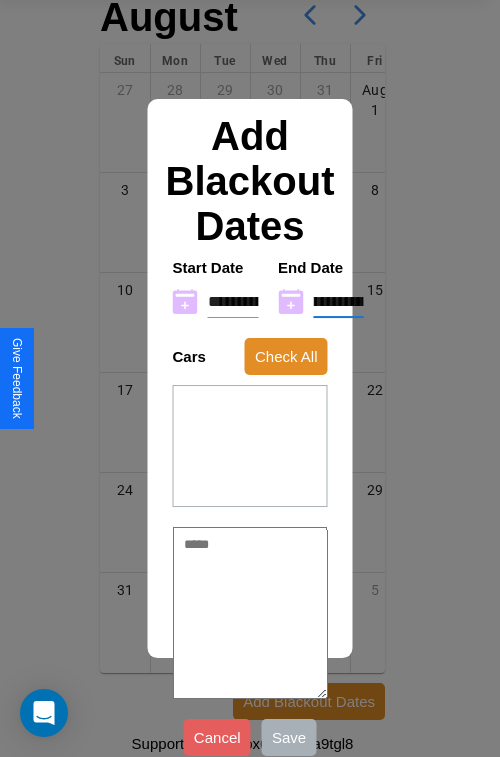 scroll, scrollTop: 0, scrollLeft: 37, axis: horizontal 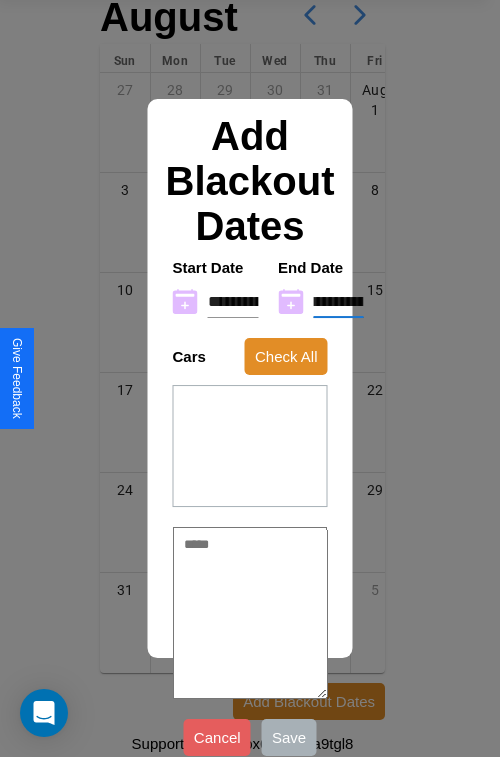 type on "**********" 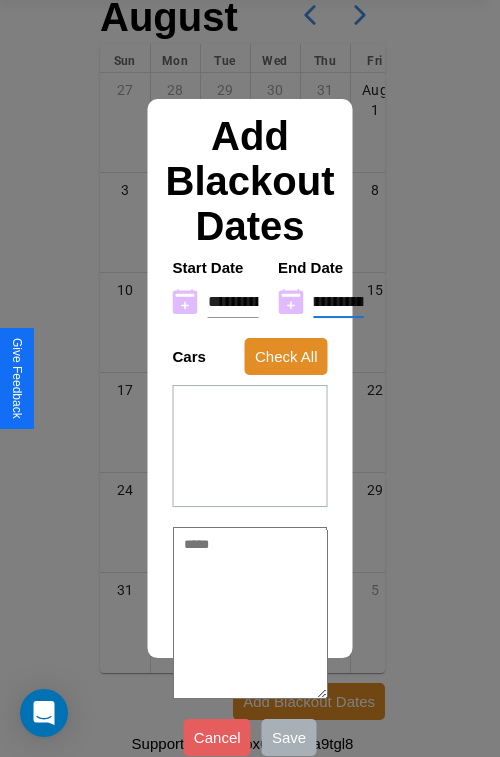 type on "*" 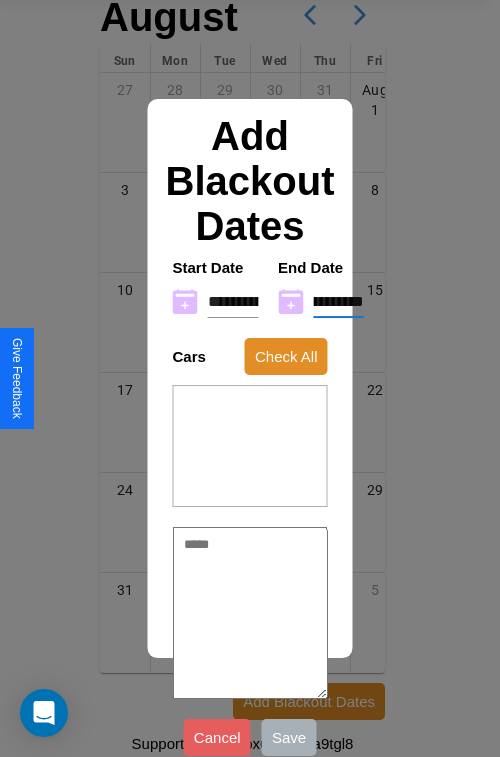 type on "**********" 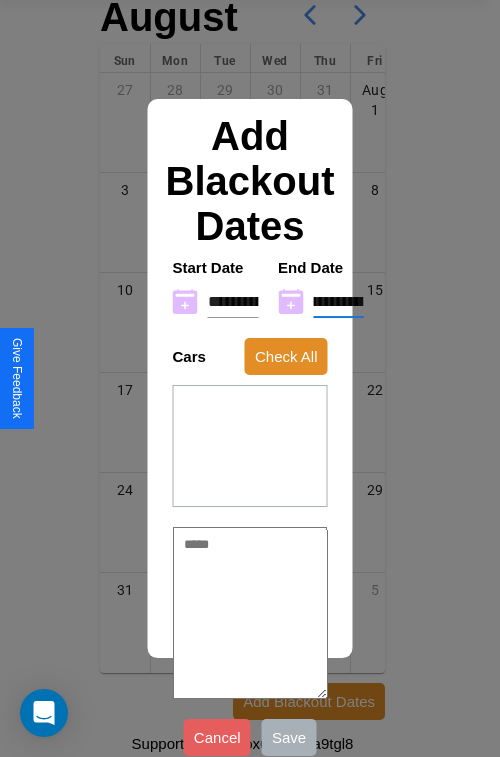 type on "*" 